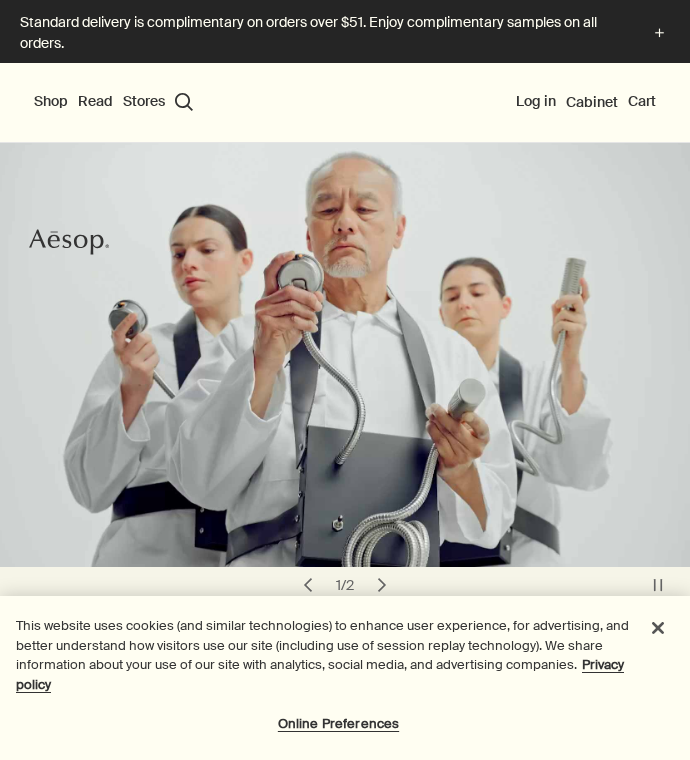 scroll, scrollTop: 296, scrollLeft: 0, axis: vertical 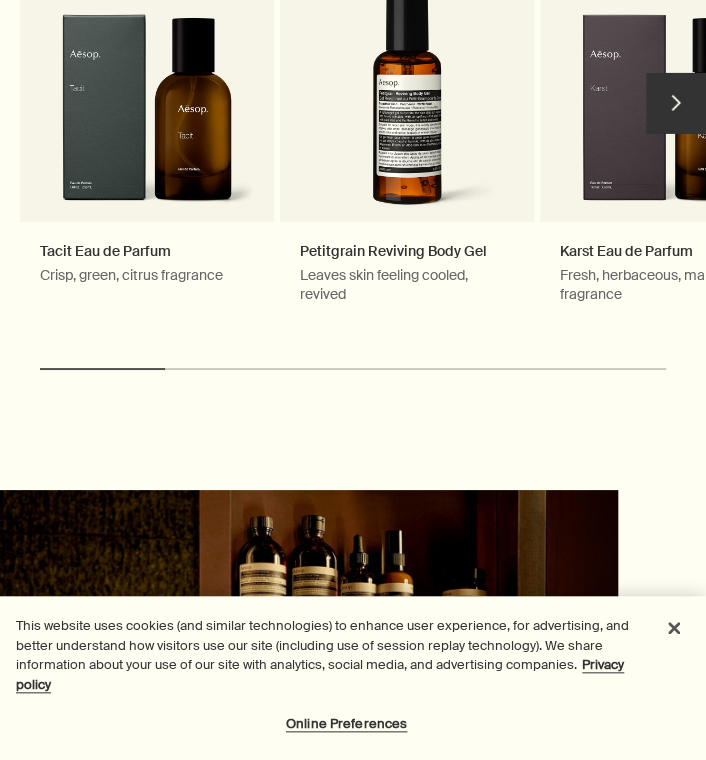 click on "chevron" at bounding box center (676, 103) 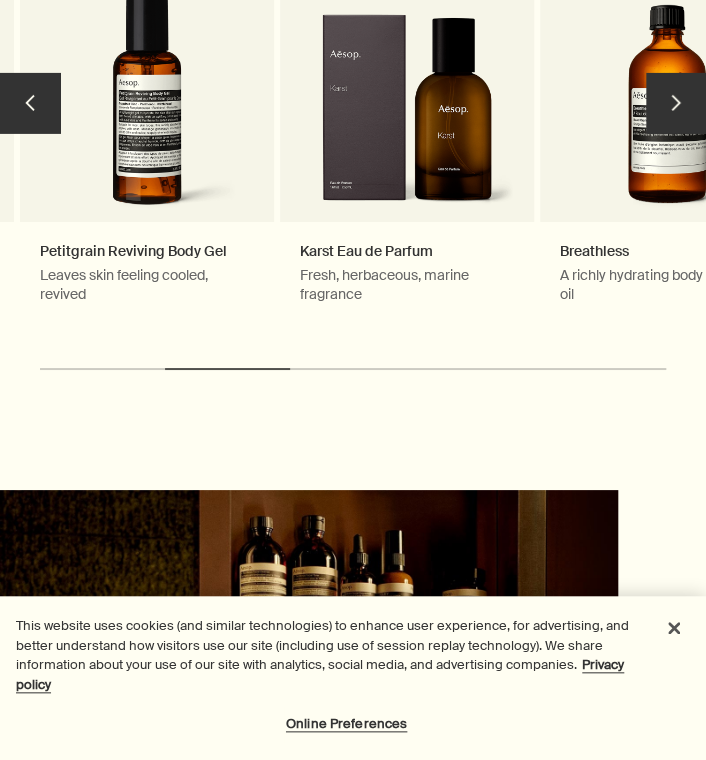 click on "chevron" at bounding box center [676, 103] 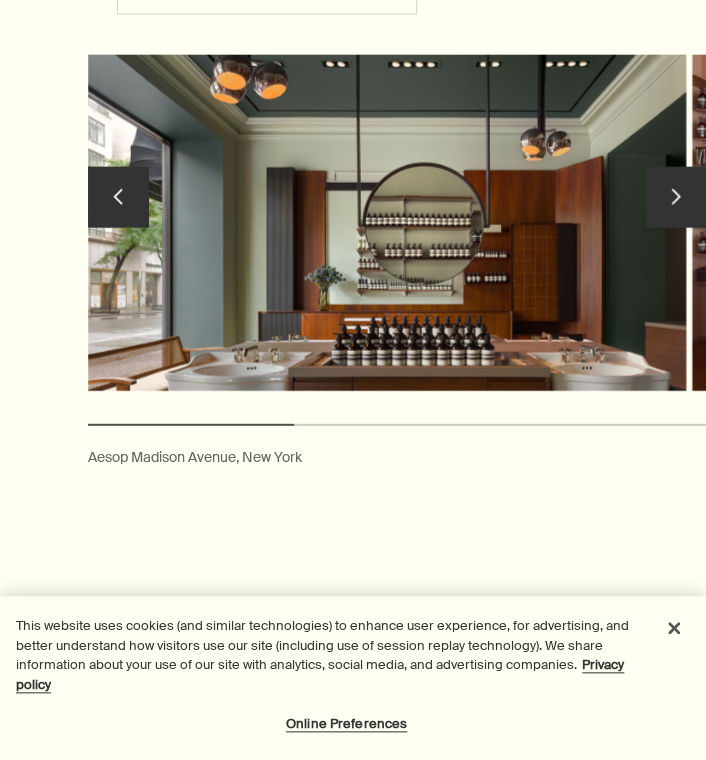 scroll, scrollTop: 5200, scrollLeft: 0, axis: vertical 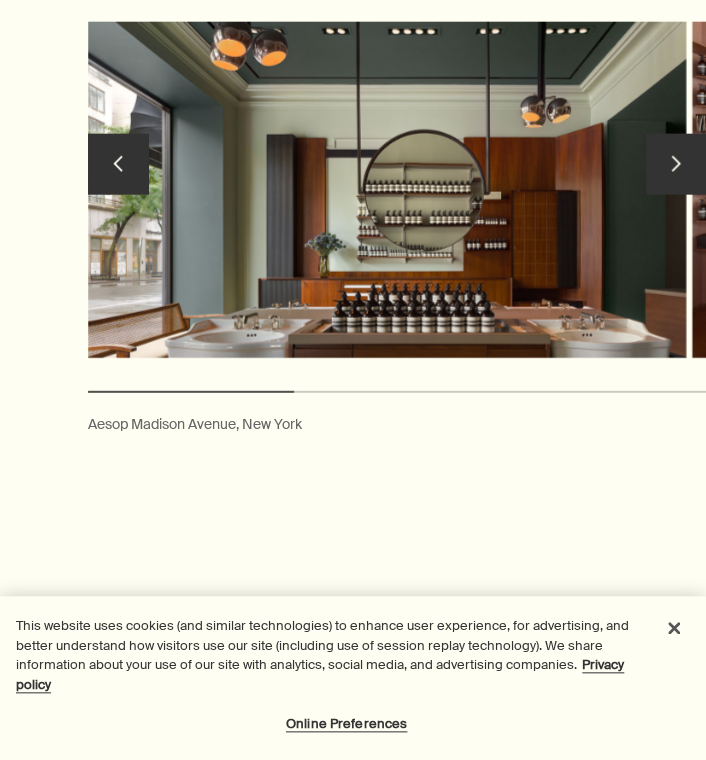 click on "chevron" at bounding box center (676, 164) 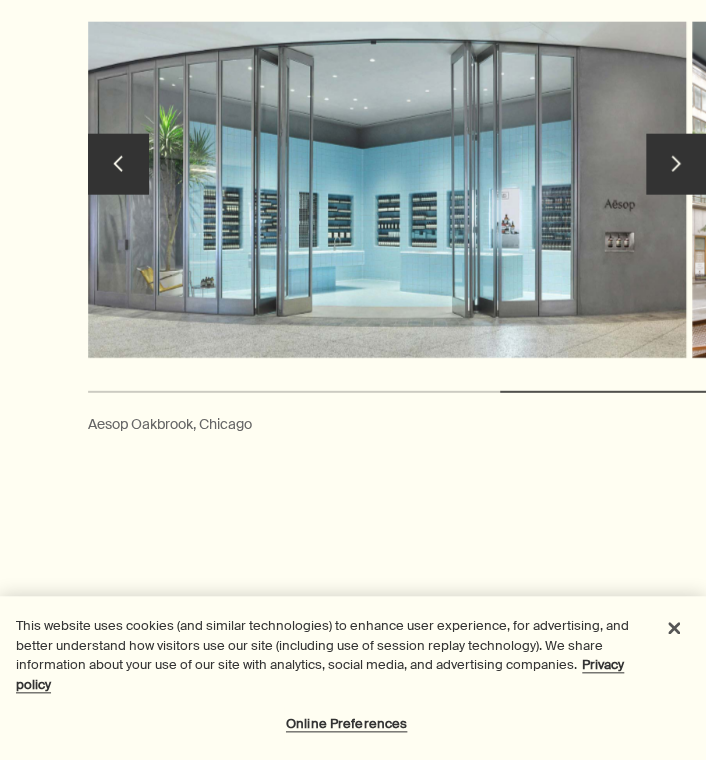 click on "chevron" at bounding box center (676, 164) 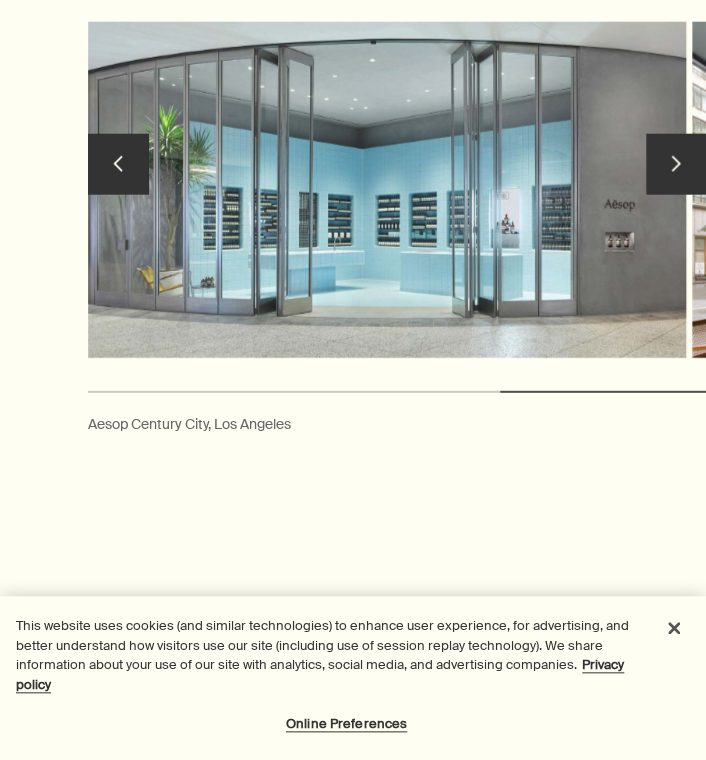 click on "chevron" at bounding box center (676, 164) 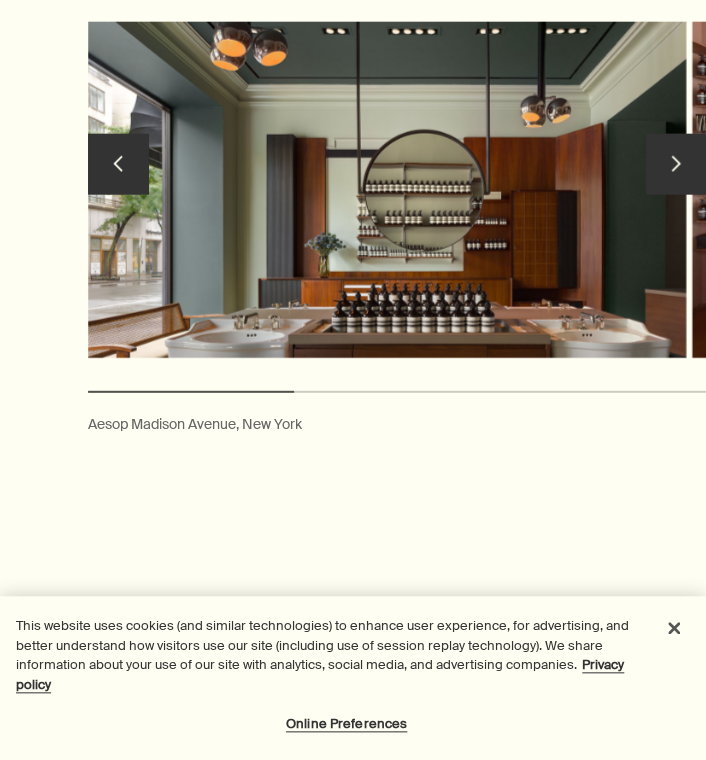 click on "chevron" at bounding box center [676, 164] 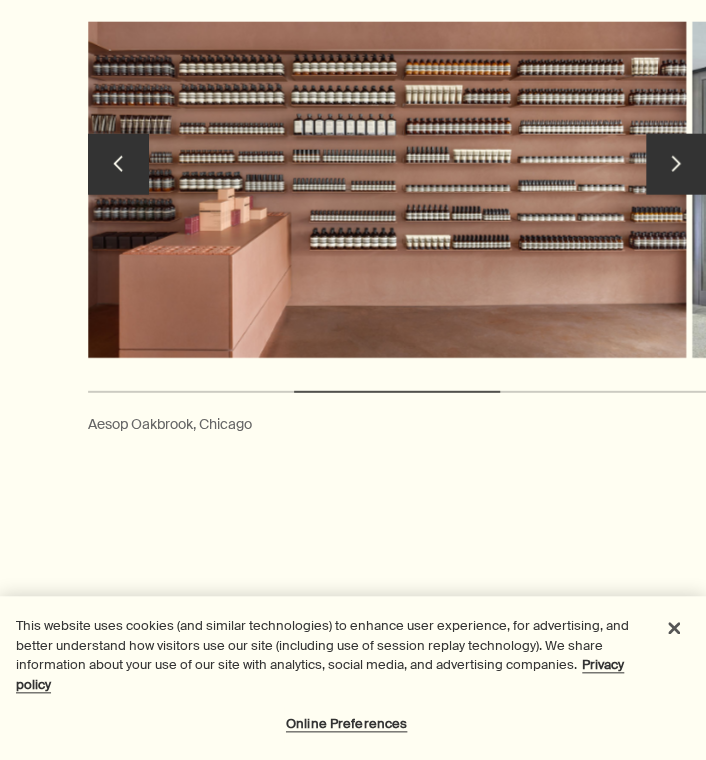 click on "chevron" at bounding box center (676, 164) 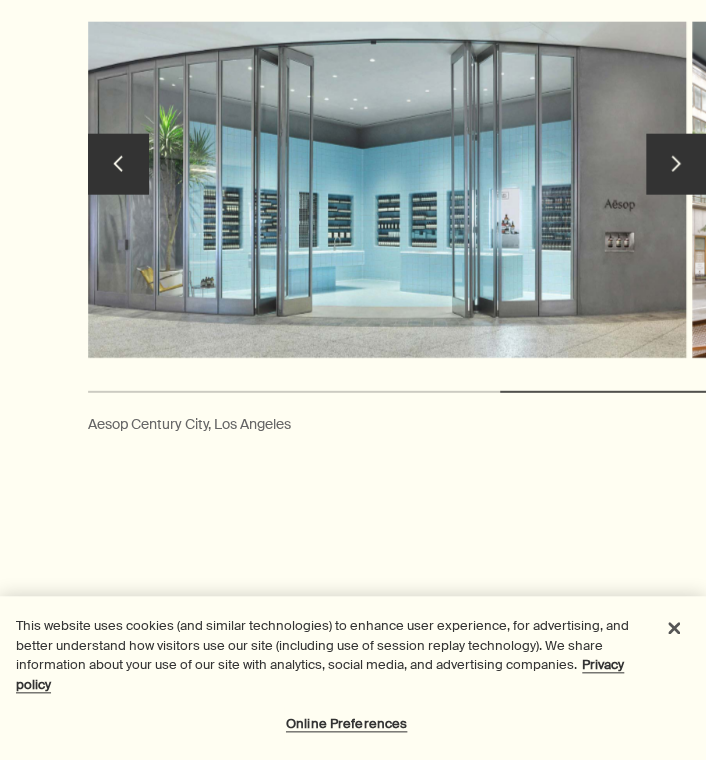 click on "chevron" at bounding box center [676, 164] 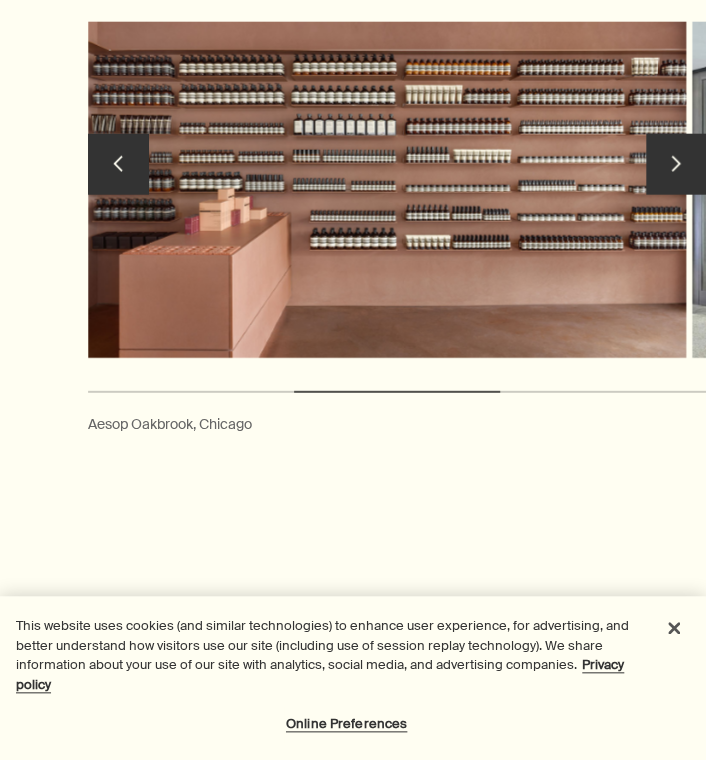 click on "chevron" at bounding box center (676, 164) 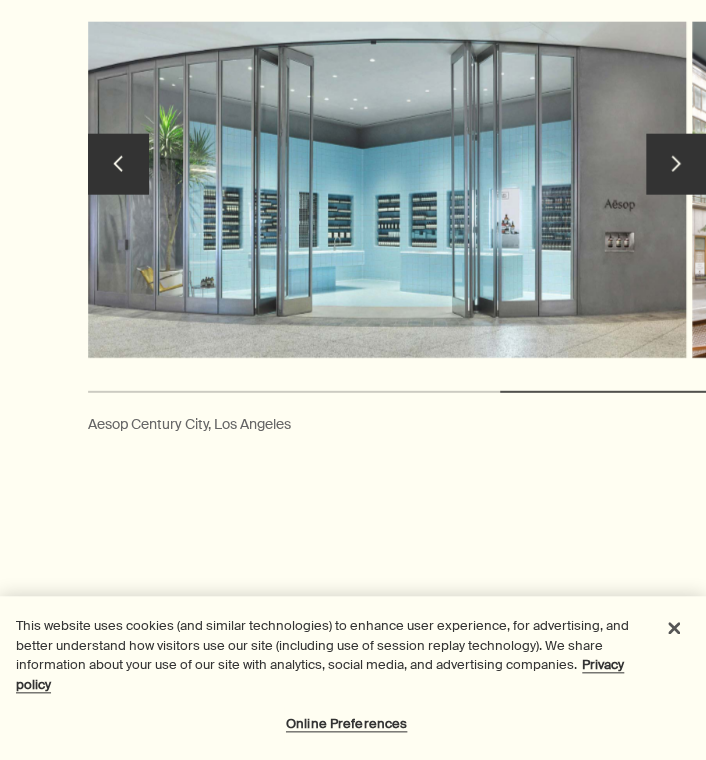 click on "chevron" at bounding box center (676, 164) 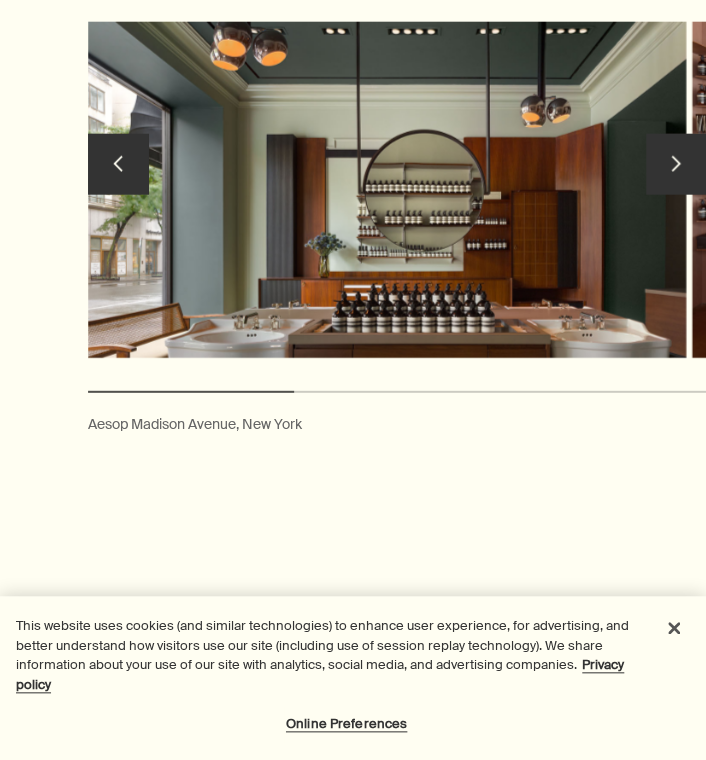click on "chevron" at bounding box center (676, 164) 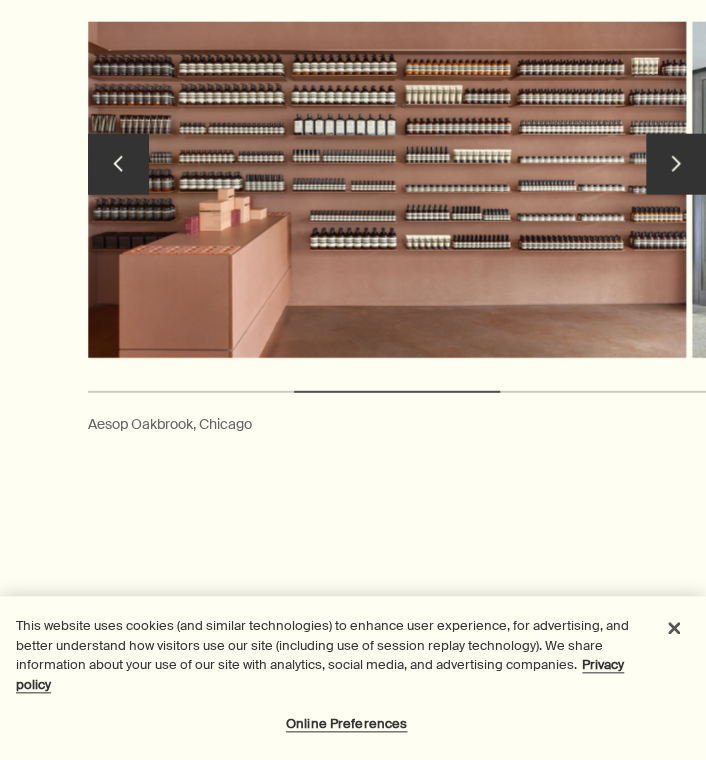 click on "chevron" at bounding box center [676, 164] 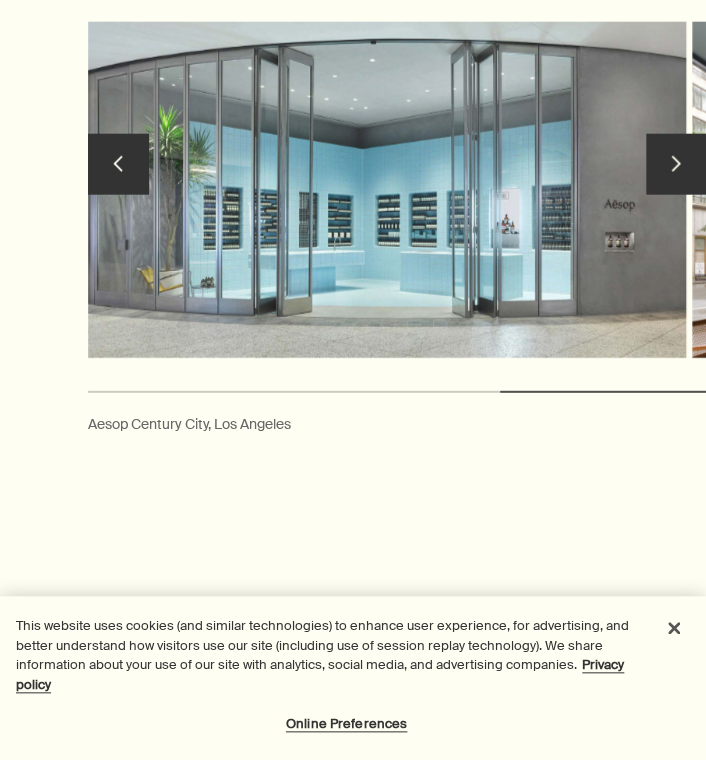 click on "chevron" at bounding box center (676, 164) 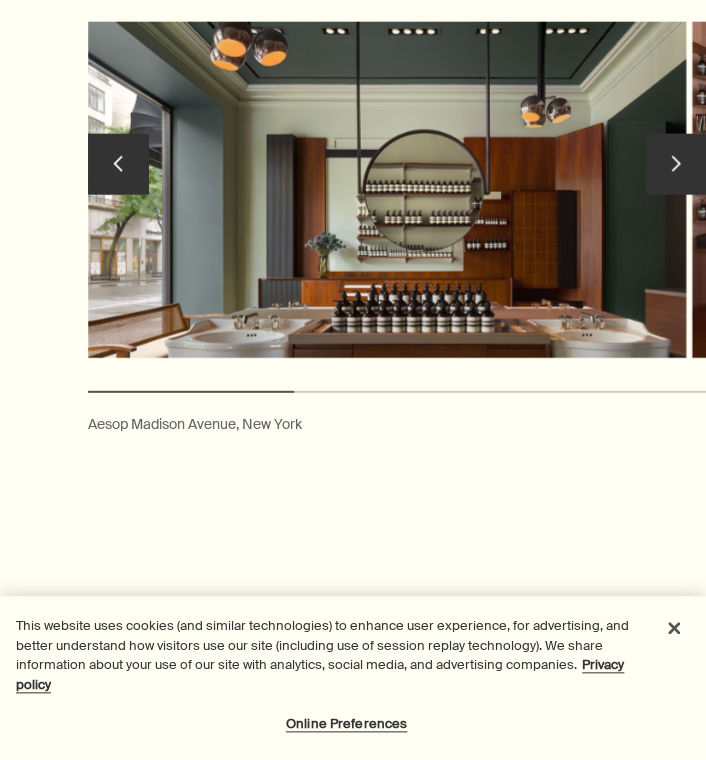 click on "chevron" at bounding box center (676, 164) 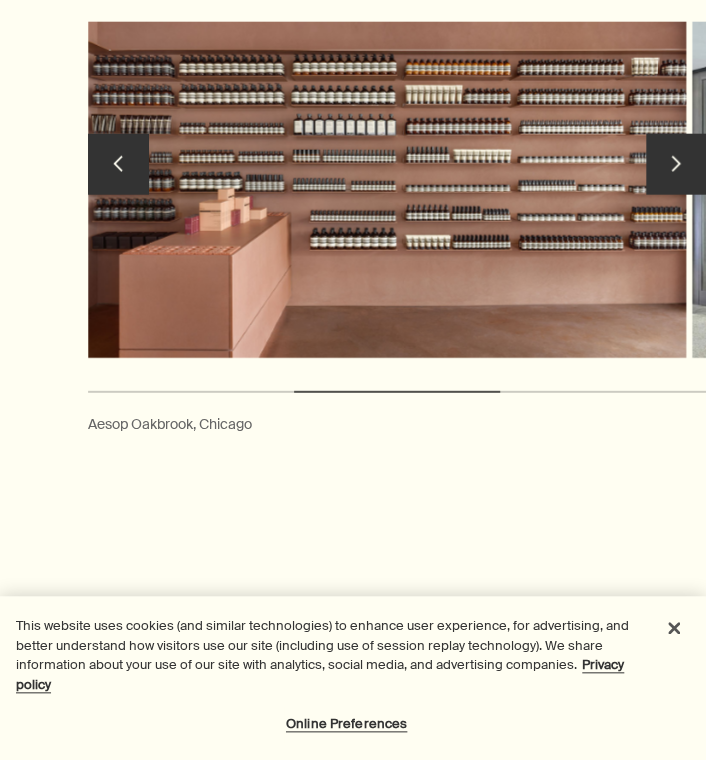 click on "chevron" at bounding box center [676, 164] 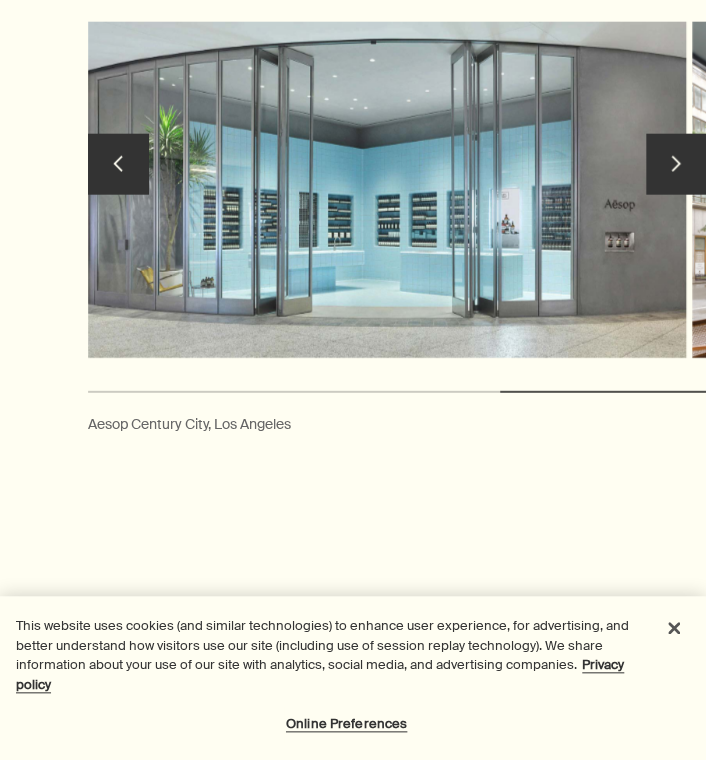 drag, startPoint x: 671, startPoint y: 143, endPoint x: 652, endPoint y: 160, distance: 25.495098 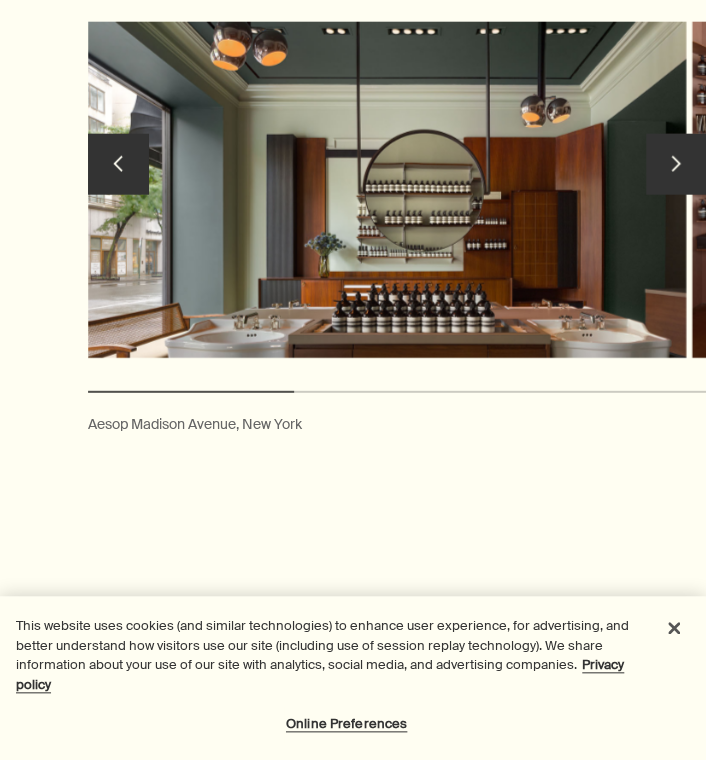 click on "chevron" at bounding box center (676, 164) 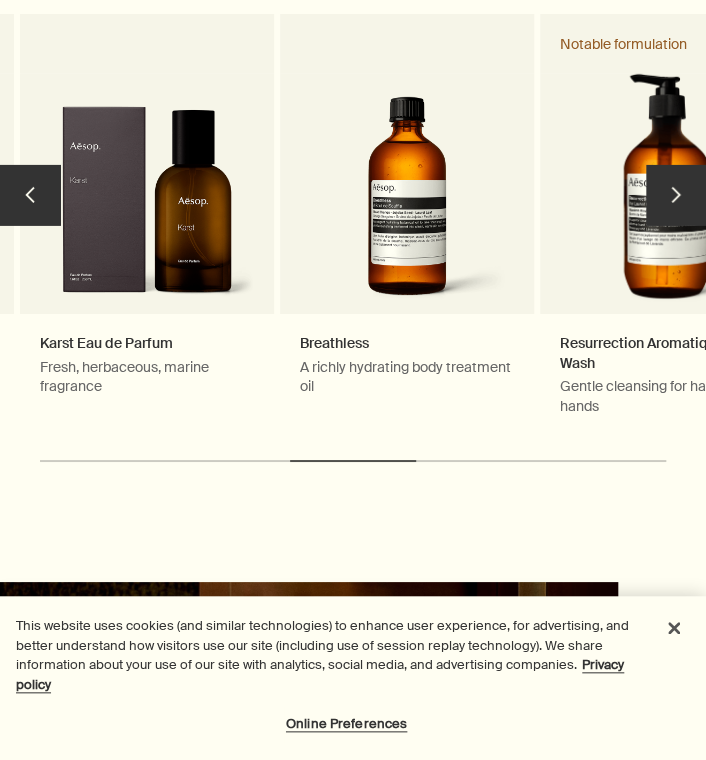 scroll, scrollTop: 3600, scrollLeft: 0, axis: vertical 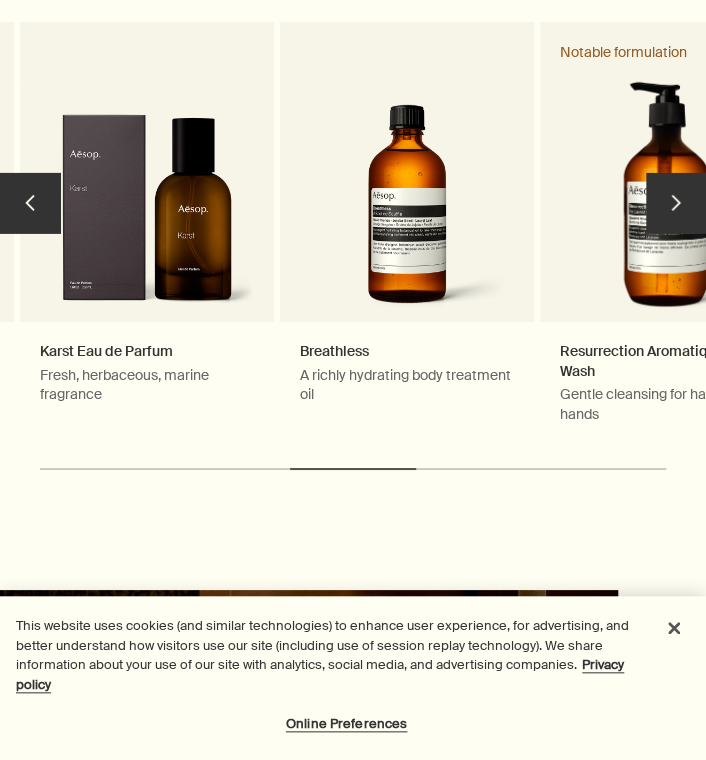 click on "chevron" at bounding box center [676, 203] 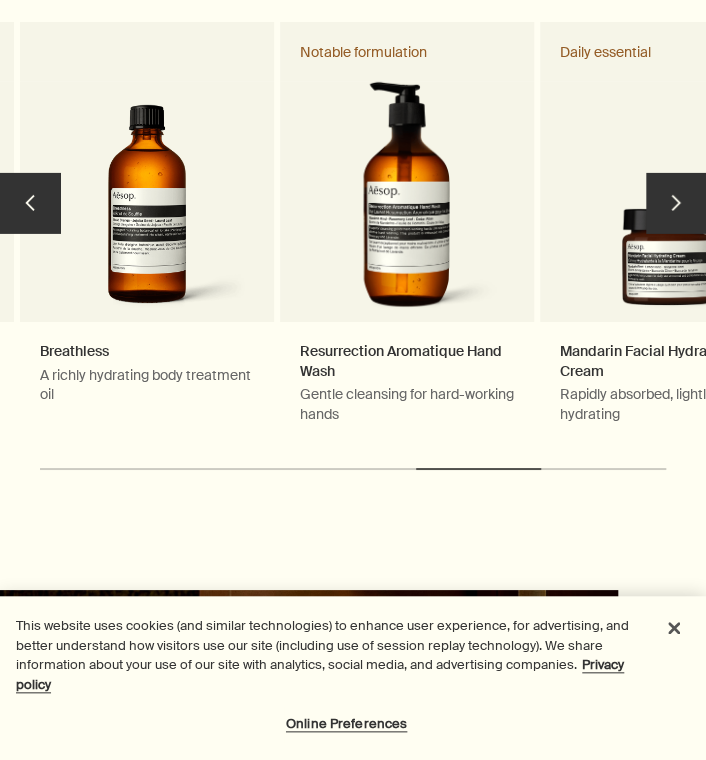 click on "chevron" at bounding box center [676, 203] 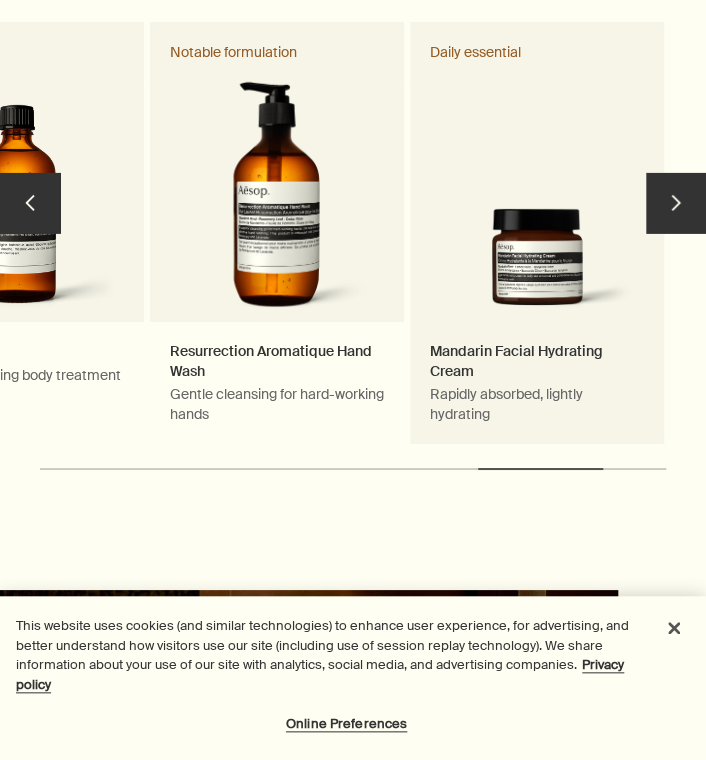 click on "Mandarin Facial Hydrating Cream Rapidly absorbed, lightly hydrating Daily essential" at bounding box center (537, 233) 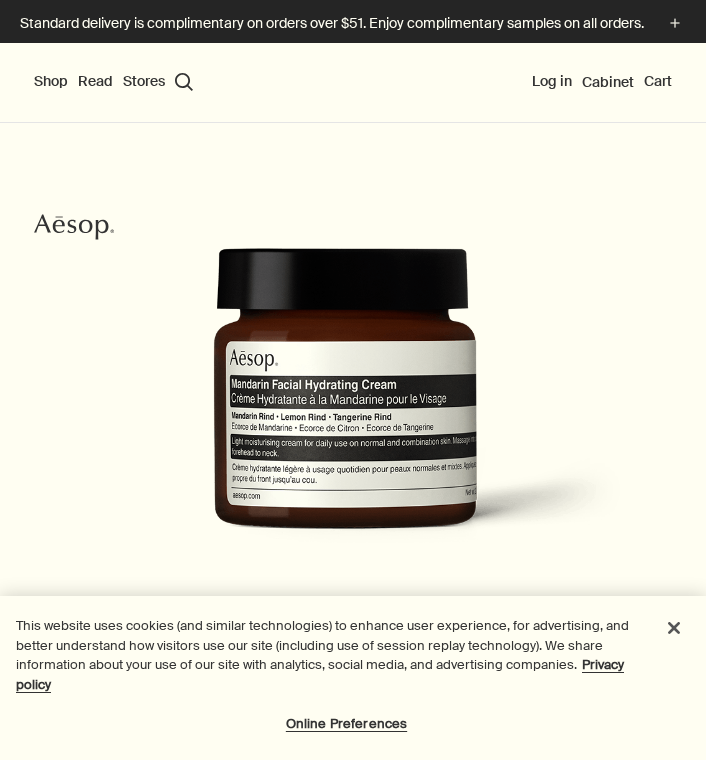 scroll, scrollTop: 0, scrollLeft: 0, axis: both 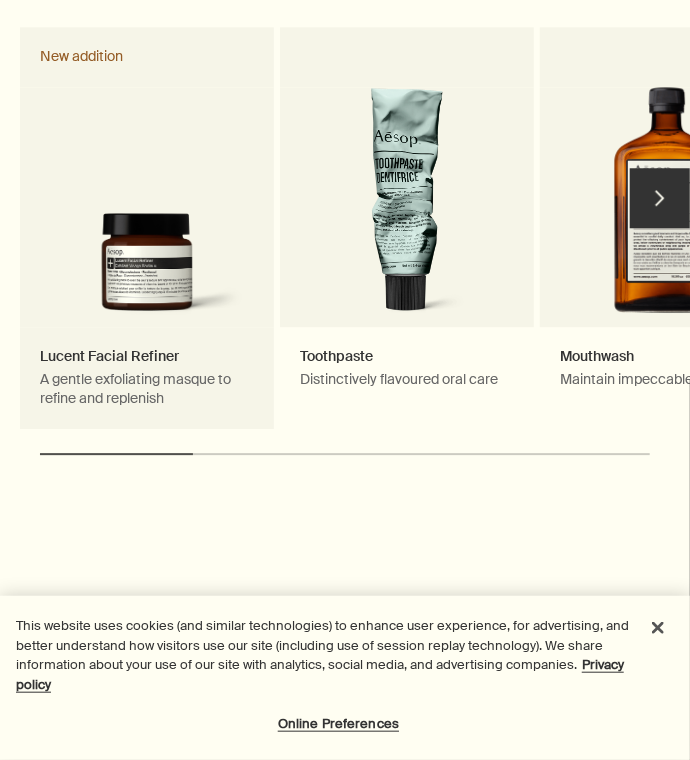 click on "Lucent Facial Refiner A gentle exfoliating masque to refine and replenish New addition" at bounding box center [147, 228] 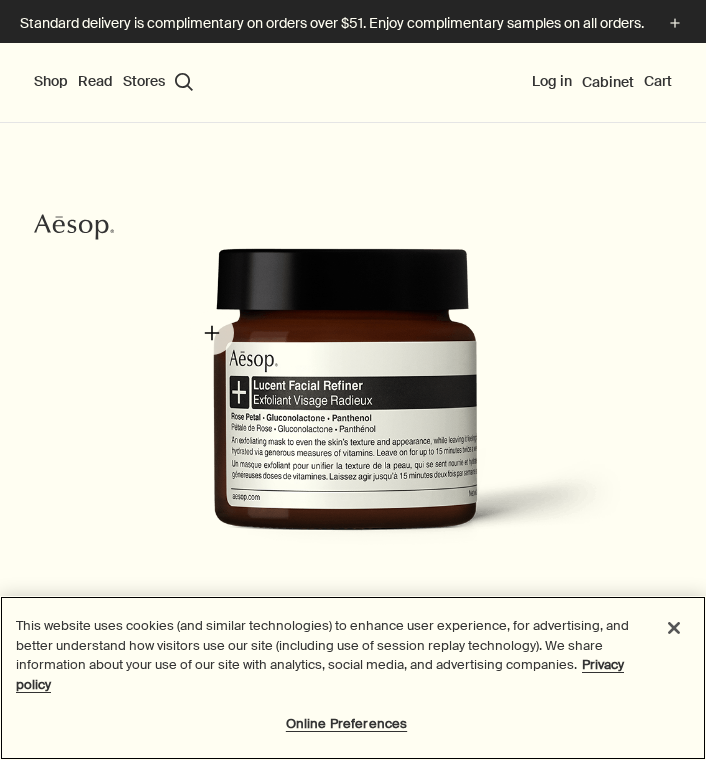 scroll, scrollTop: 0, scrollLeft: 0, axis: both 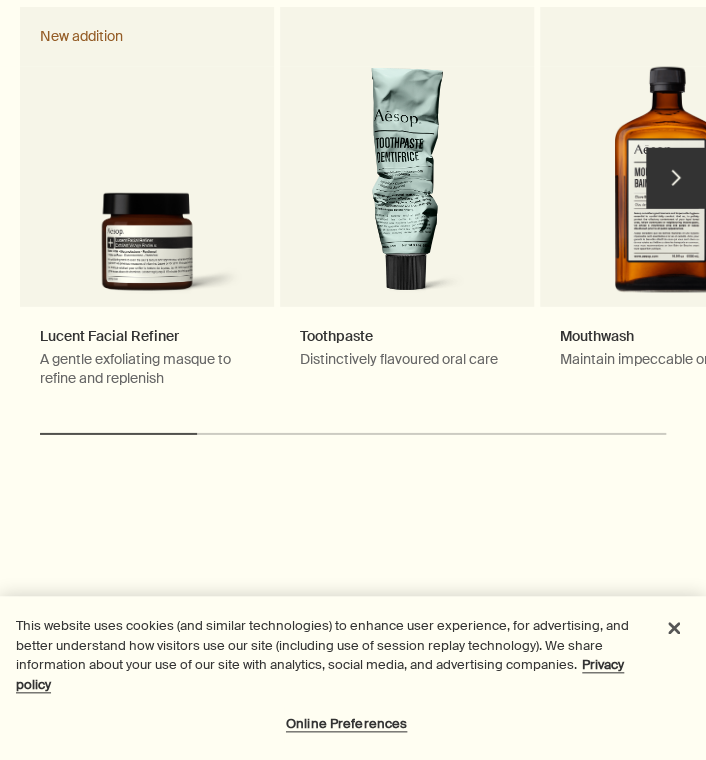 click on "chevron" at bounding box center [676, 178] 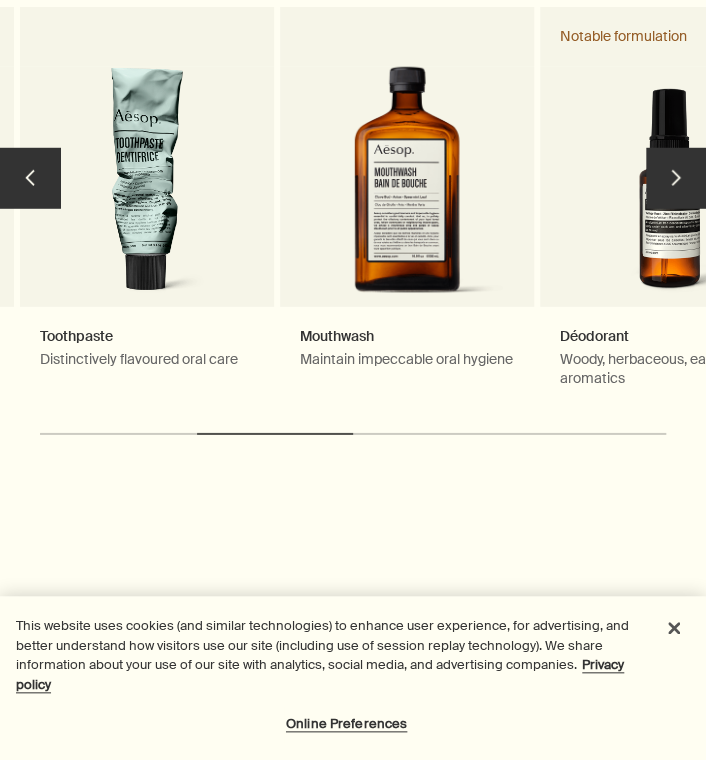click on "chevron" at bounding box center [676, 178] 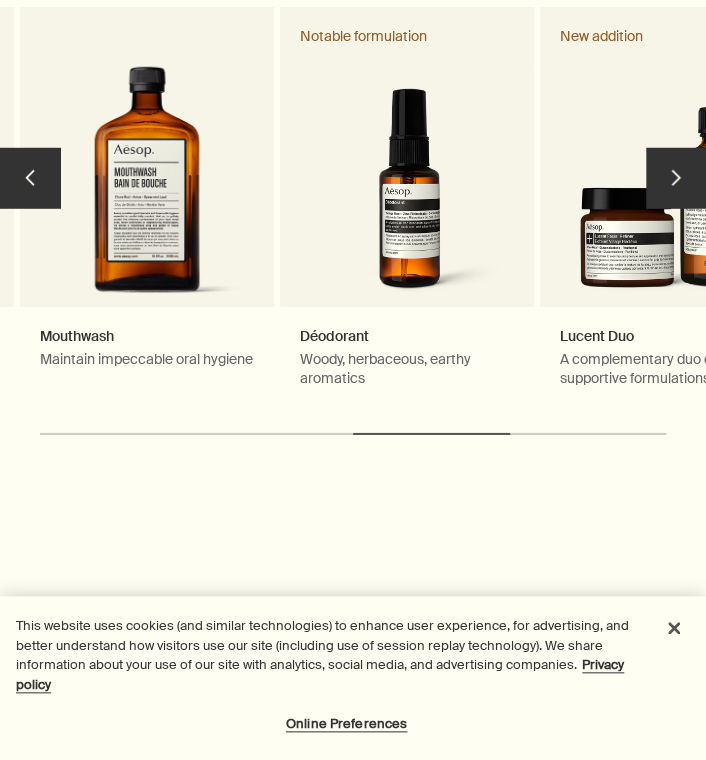 click on "chevron" at bounding box center (676, 178) 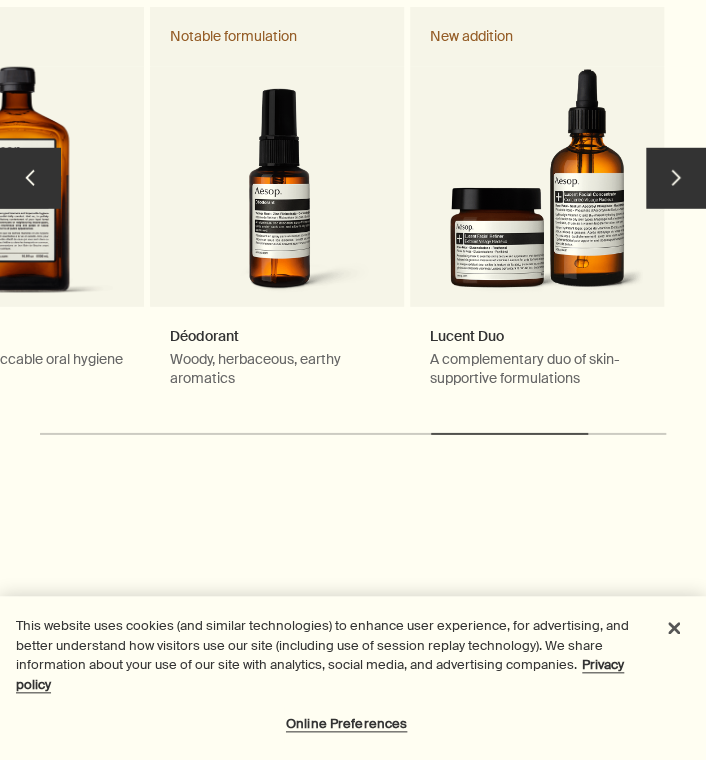 click on "chevron" at bounding box center (676, 178) 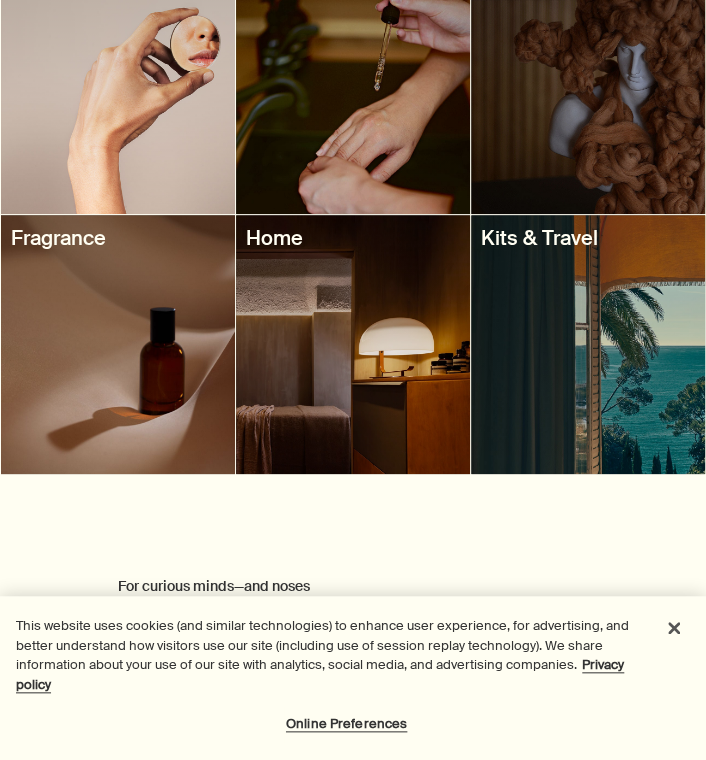 scroll, scrollTop: 2200, scrollLeft: 0, axis: vertical 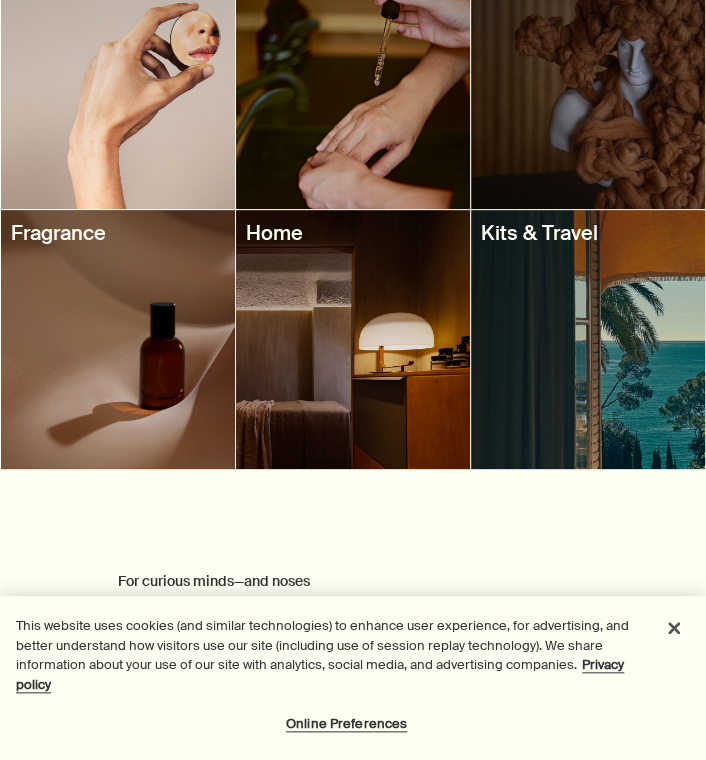 click at bounding box center [118, 79] 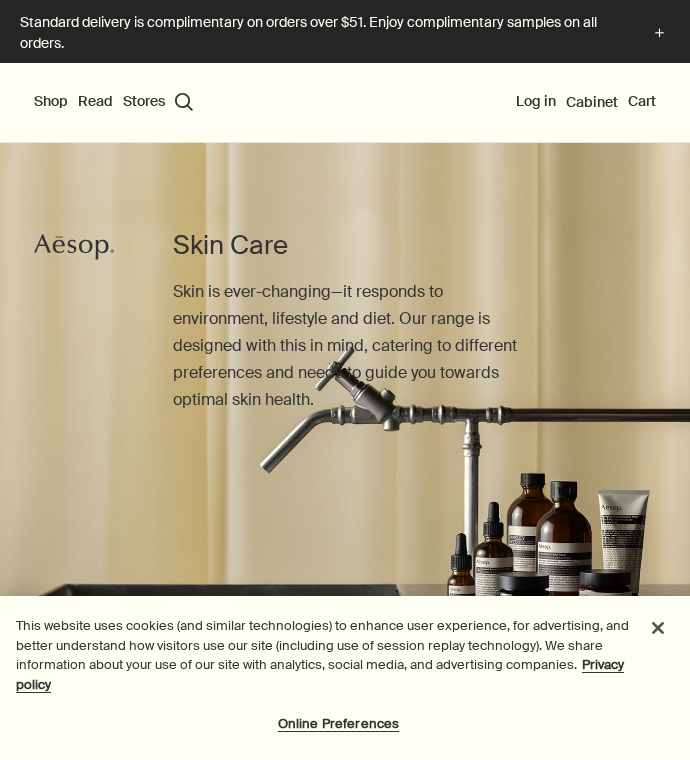 scroll, scrollTop: 0, scrollLeft: 0, axis: both 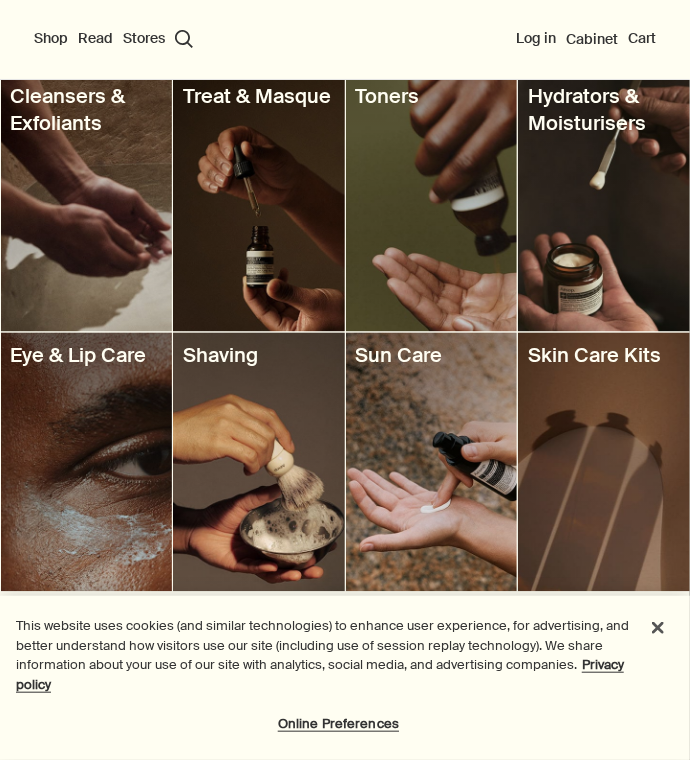 click on "Hydrators & Moisturisers" at bounding box center [604, 109] 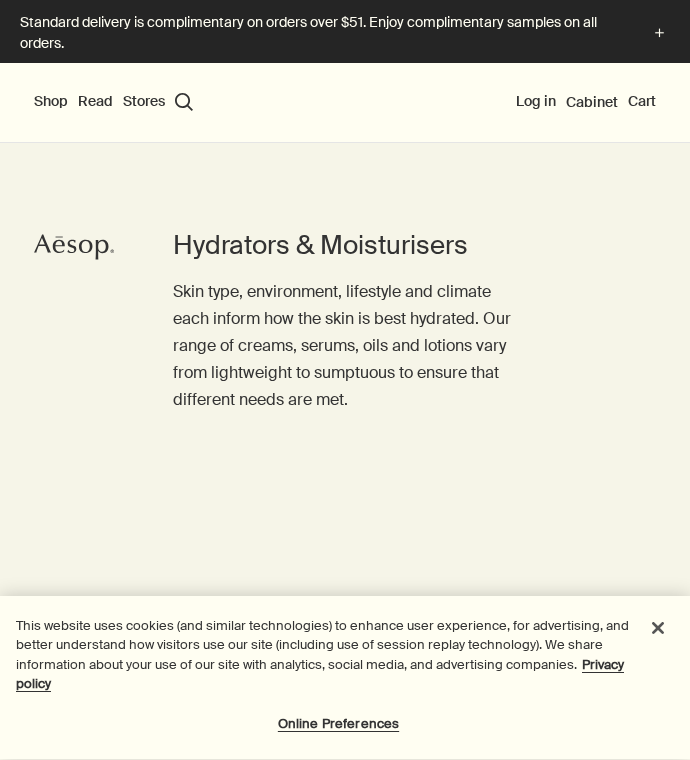 scroll, scrollTop: 0, scrollLeft: 0, axis: both 